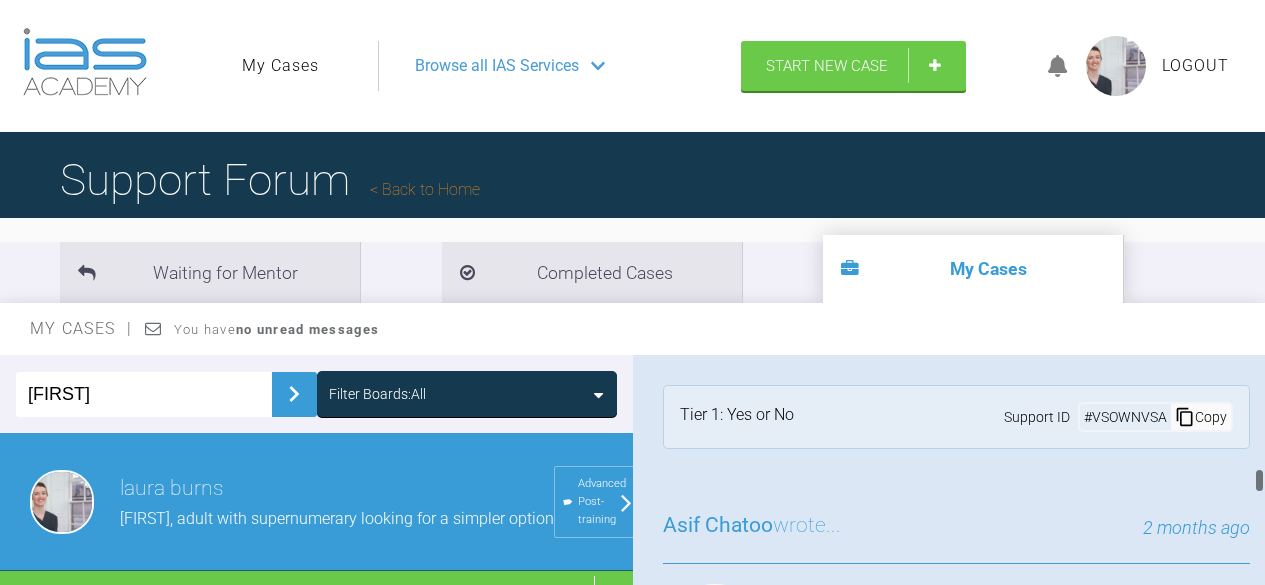 scroll, scrollTop: 0, scrollLeft: 0, axis: both 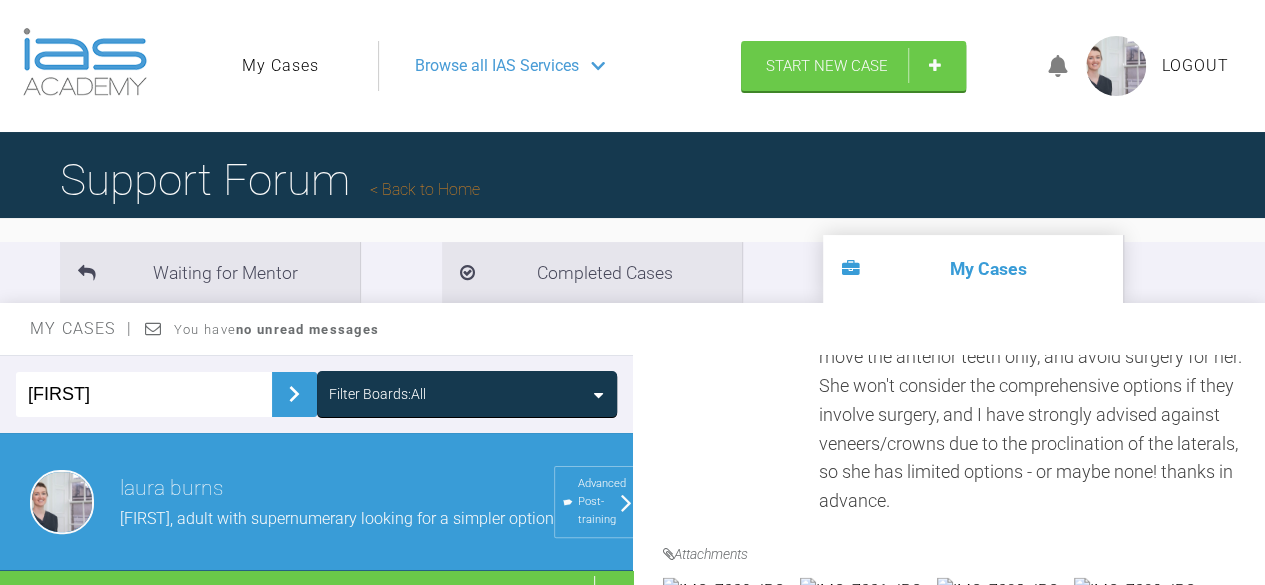 click on "[FIRST]" at bounding box center (144, 394) 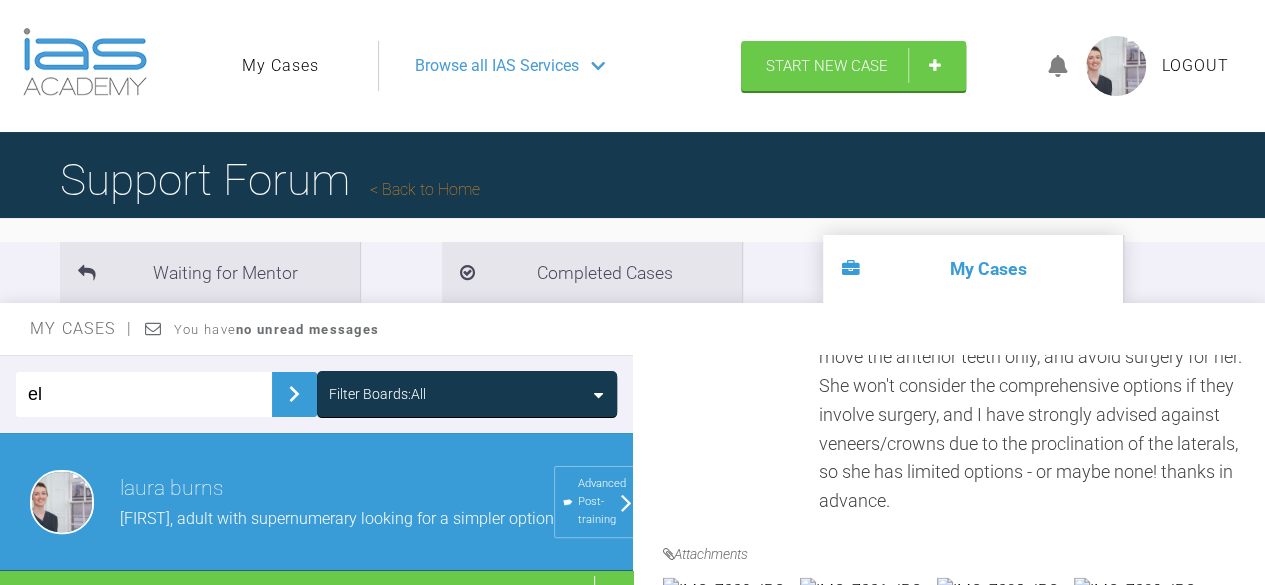 type on "e" 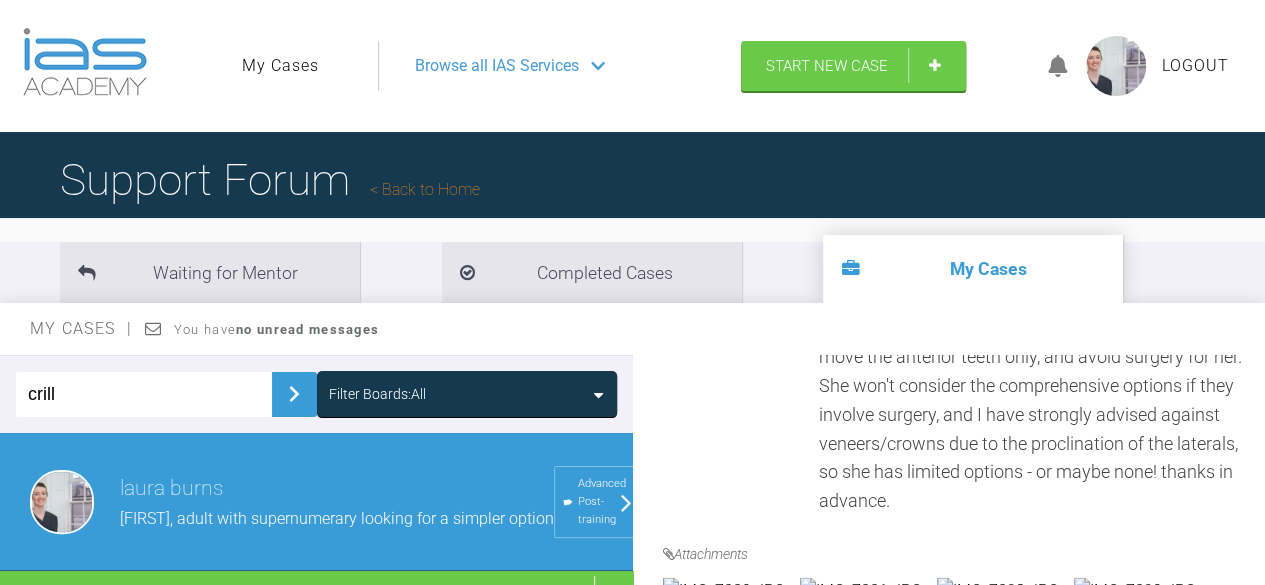 click at bounding box center (294, 394) 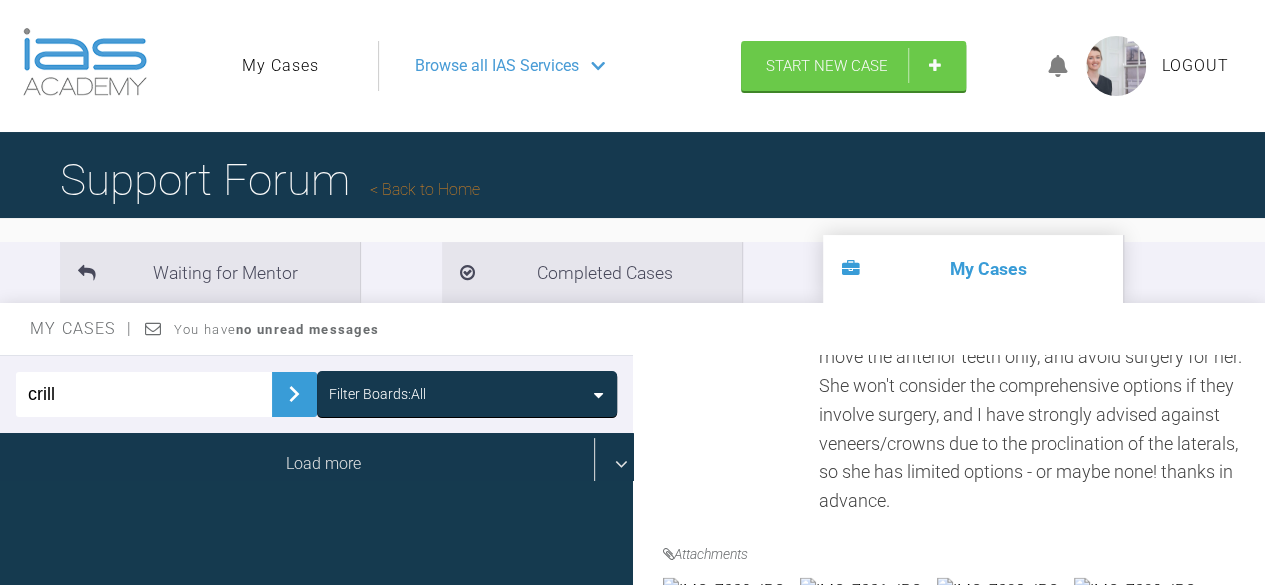 click on "Load more" at bounding box center [324, 464] 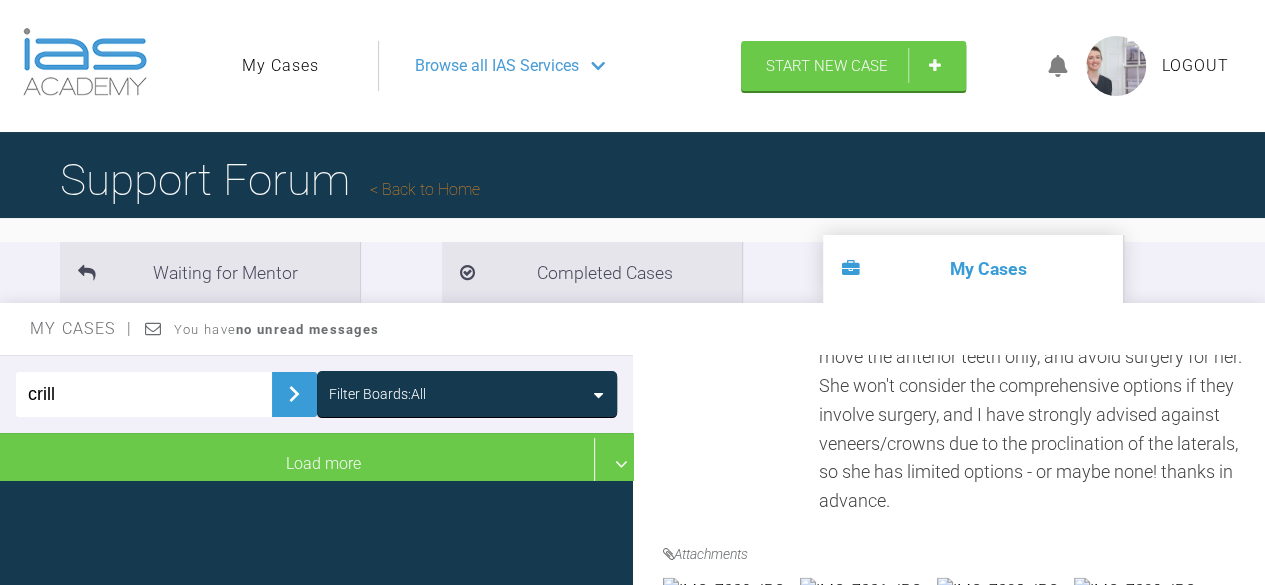click on "crill" at bounding box center [144, 394] 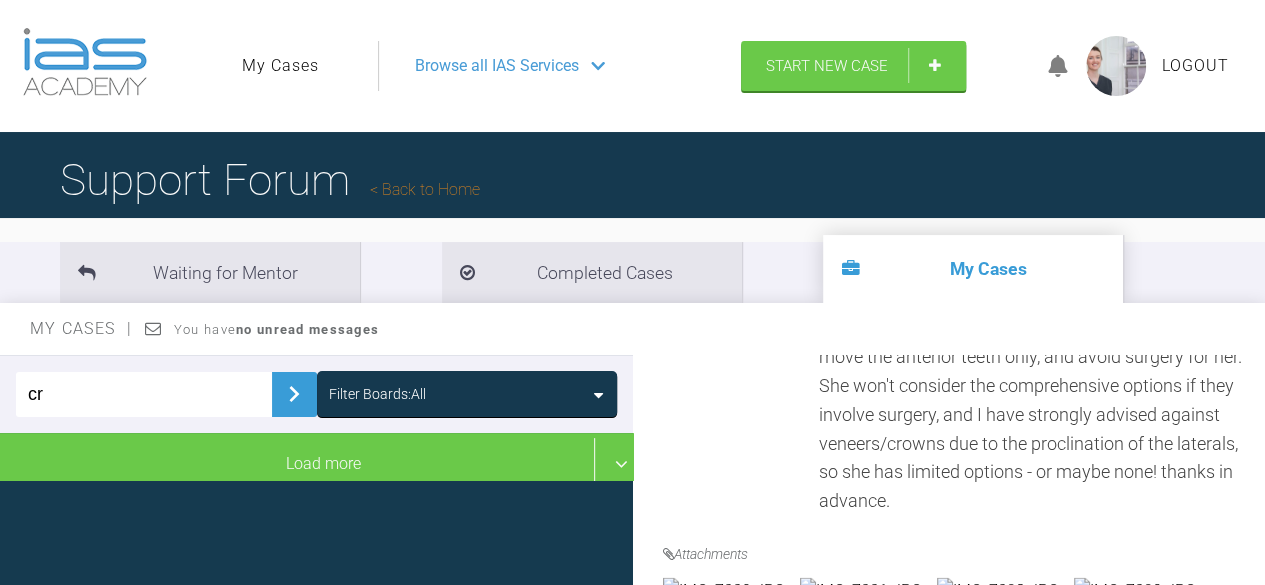 type on "c" 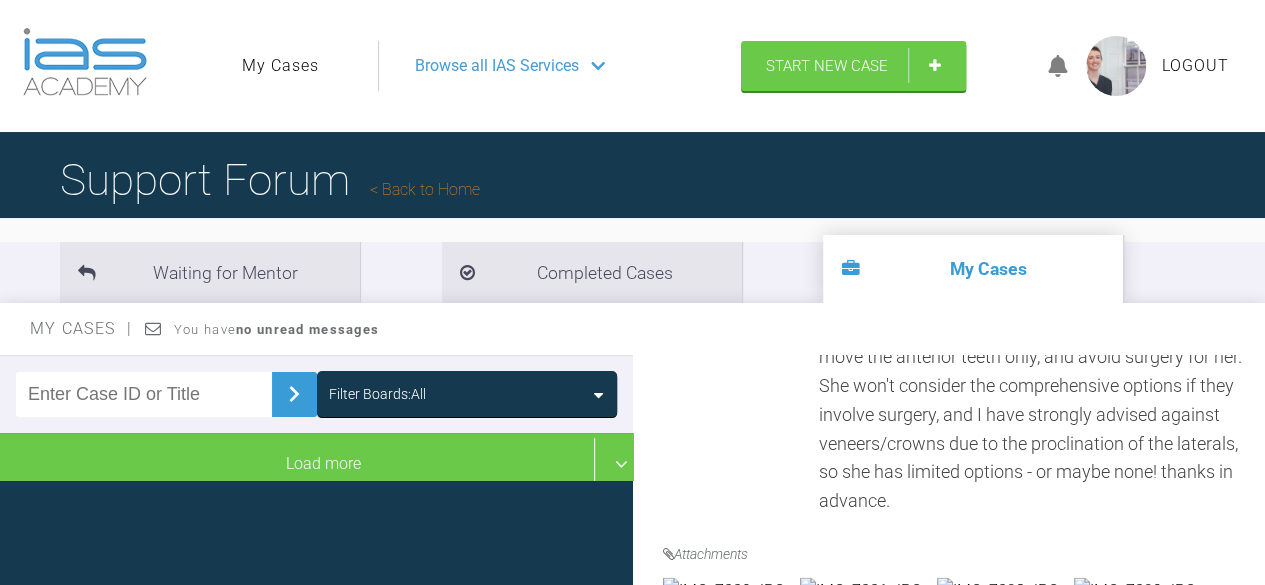 type on "j" 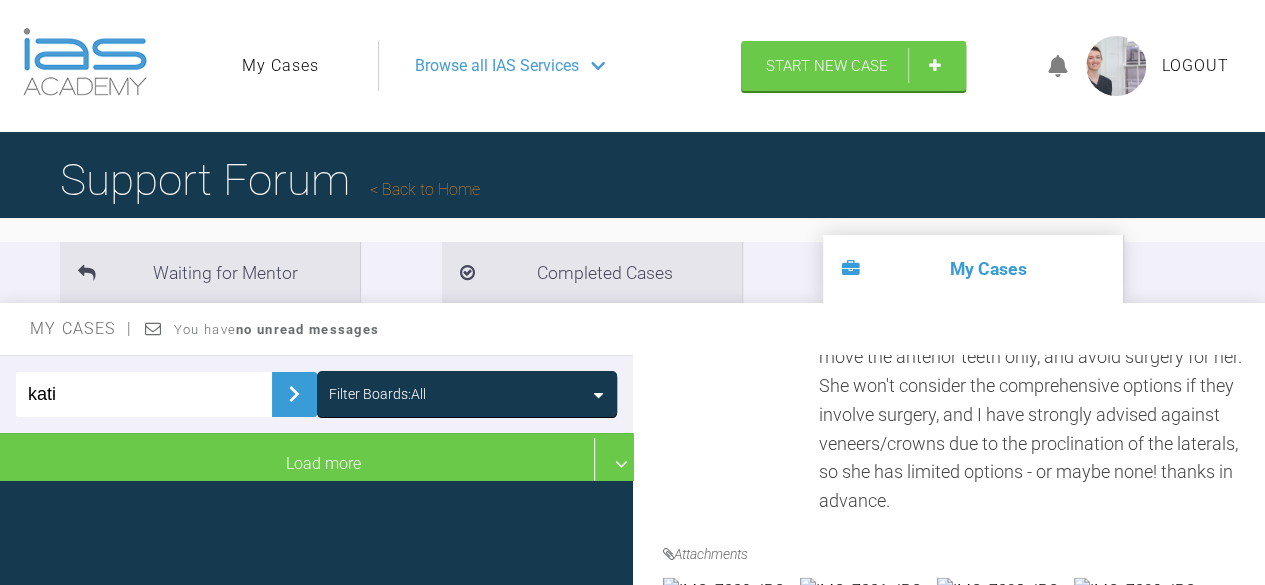 type on "kati" 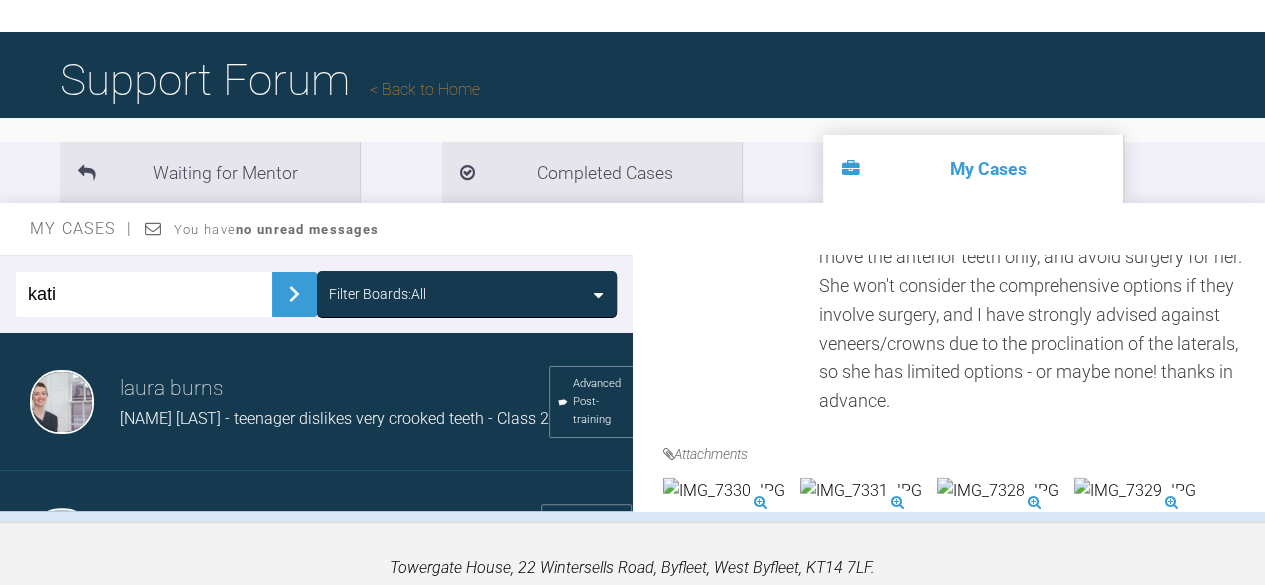 scroll, scrollTop: 101, scrollLeft: 0, axis: vertical 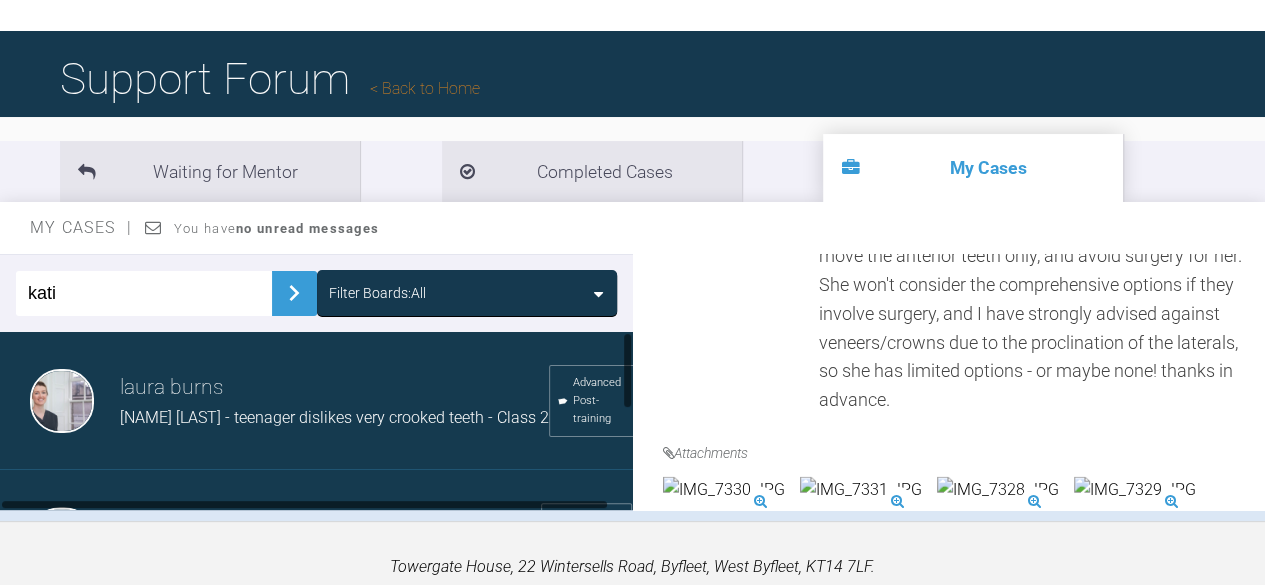 click on "[NAME] [LAST] - teenager dislikes very crooked teeth - Class 2" at bounding box center [334, 418] 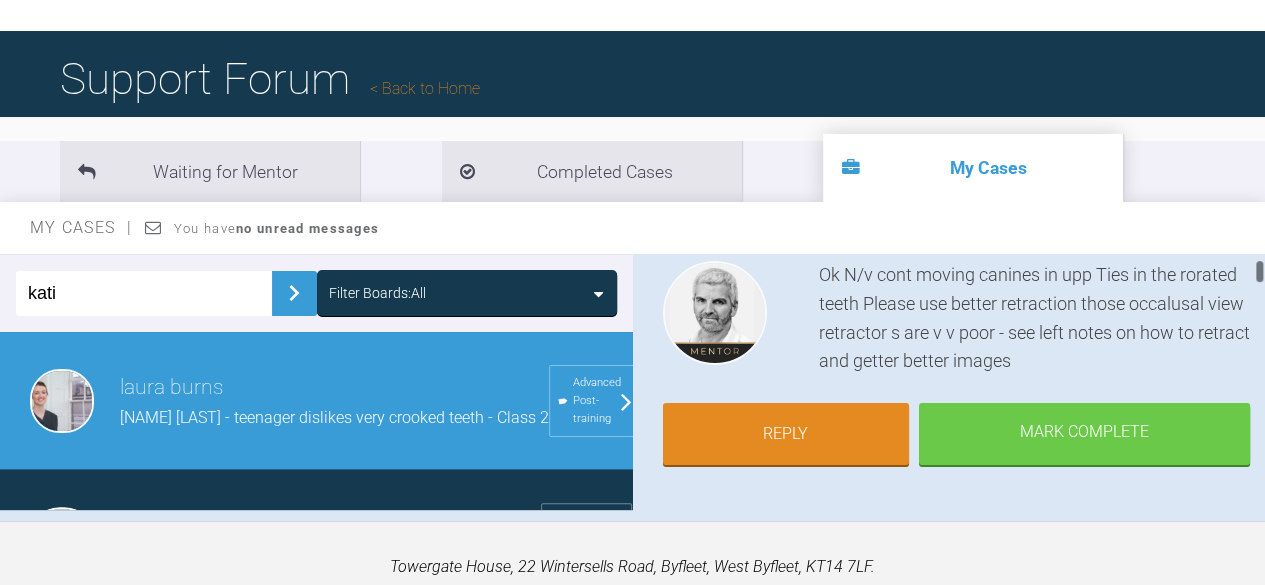 scroll, scrollTop: 221, scrollLeft: 0, axis: vertical 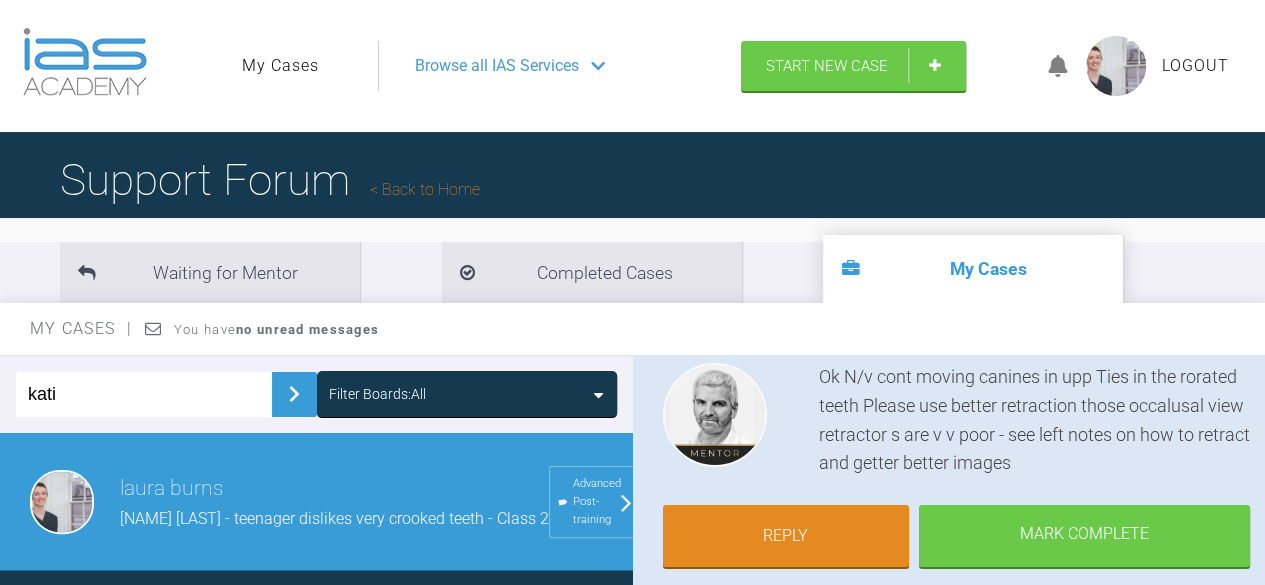 click on "Browse all IAS Services" at bounding box center (497, 66) 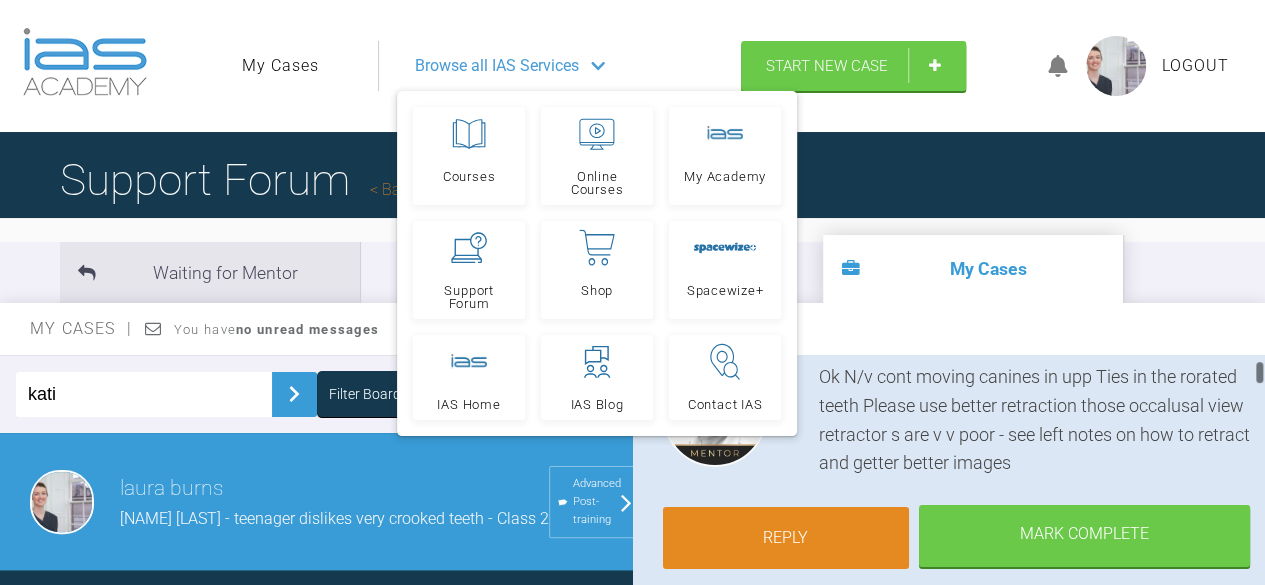 click on "Reply" at bounding box center (786, 538) 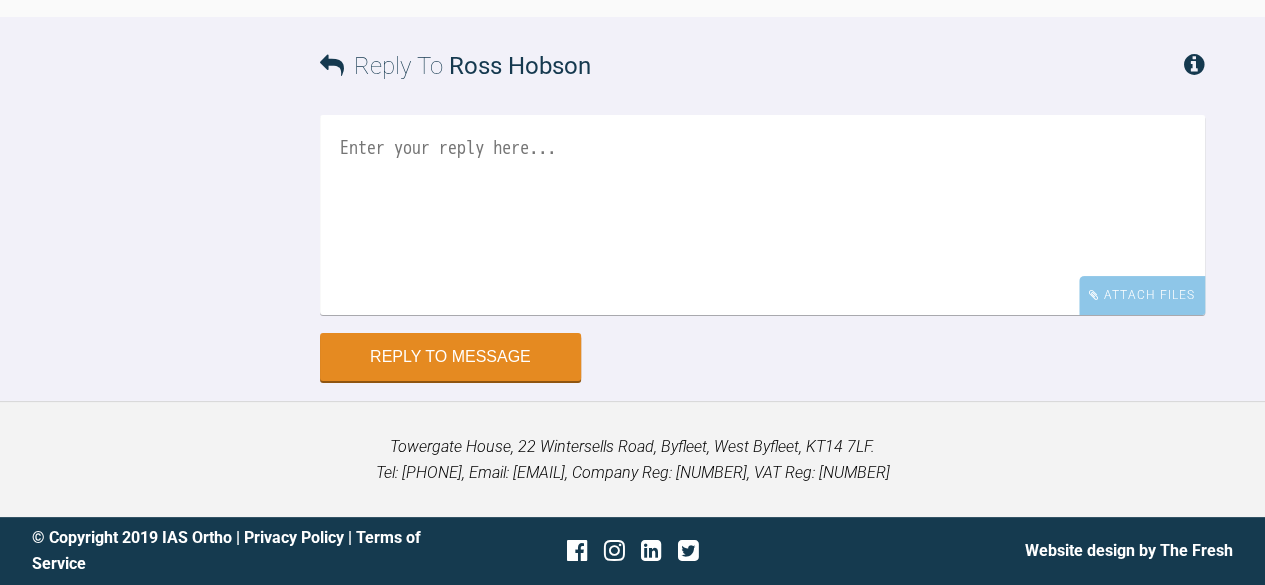 scroll, scrollTop: 8723, scrollLeft: 0, axis: vertical 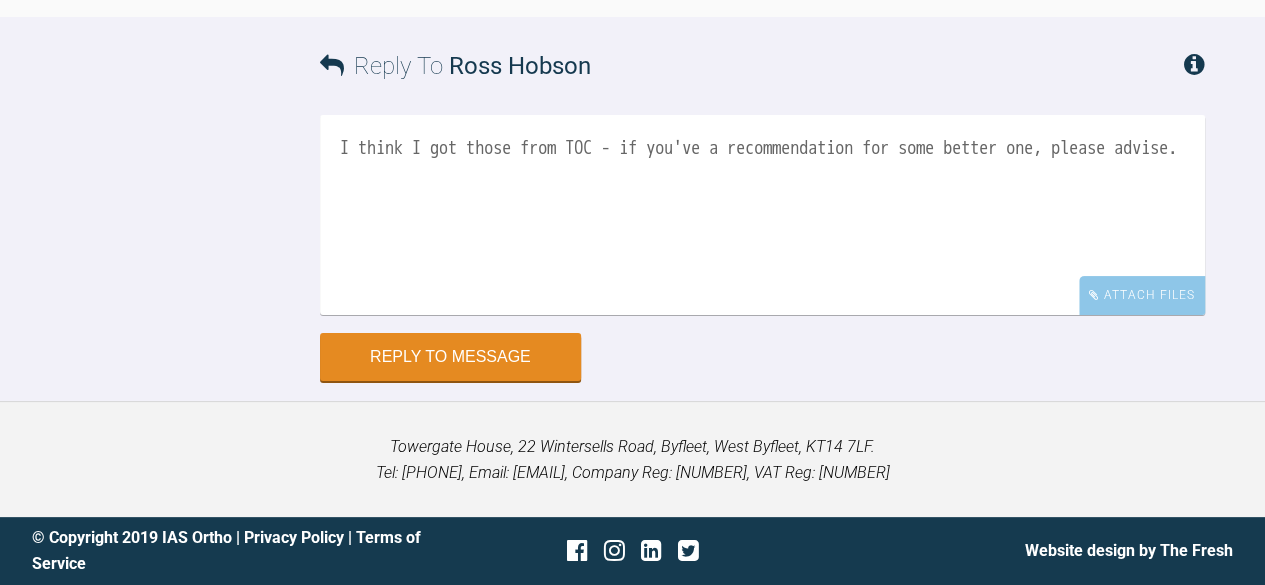 click on "I think I got those from TOC - if you've a recommendation for some better one, please advise." at bounding box center [762, 215] 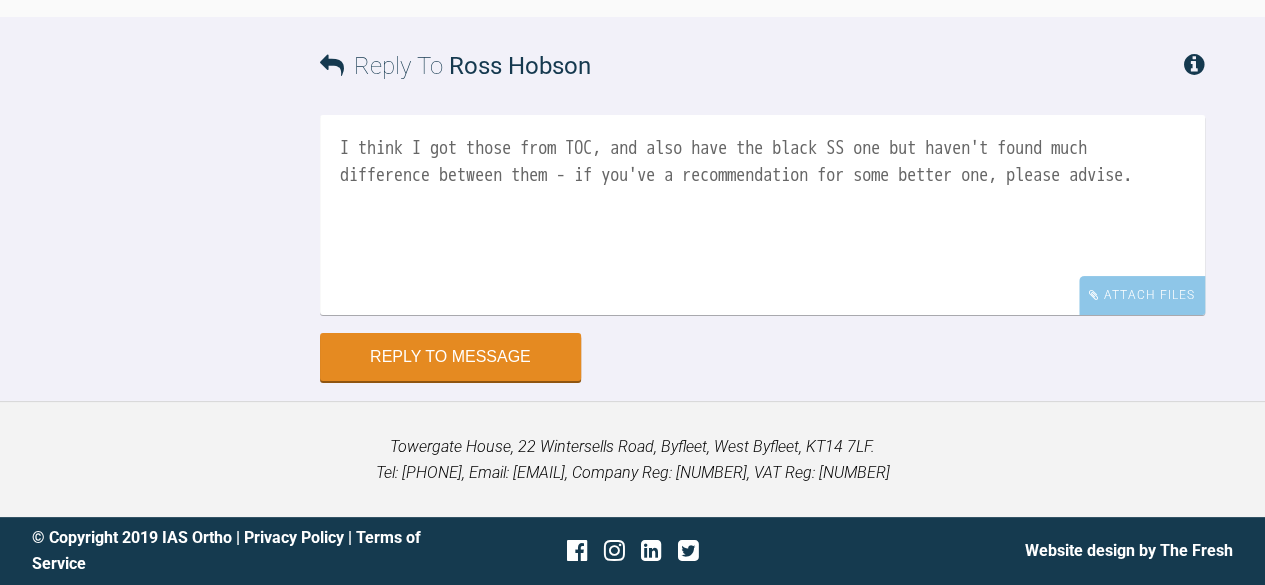 click on "I think I got those from TOC, and also have the black SS one but haven't found much difference between them - if you've a recommendation for some better one, please advise." at bounding box center (762, 215) 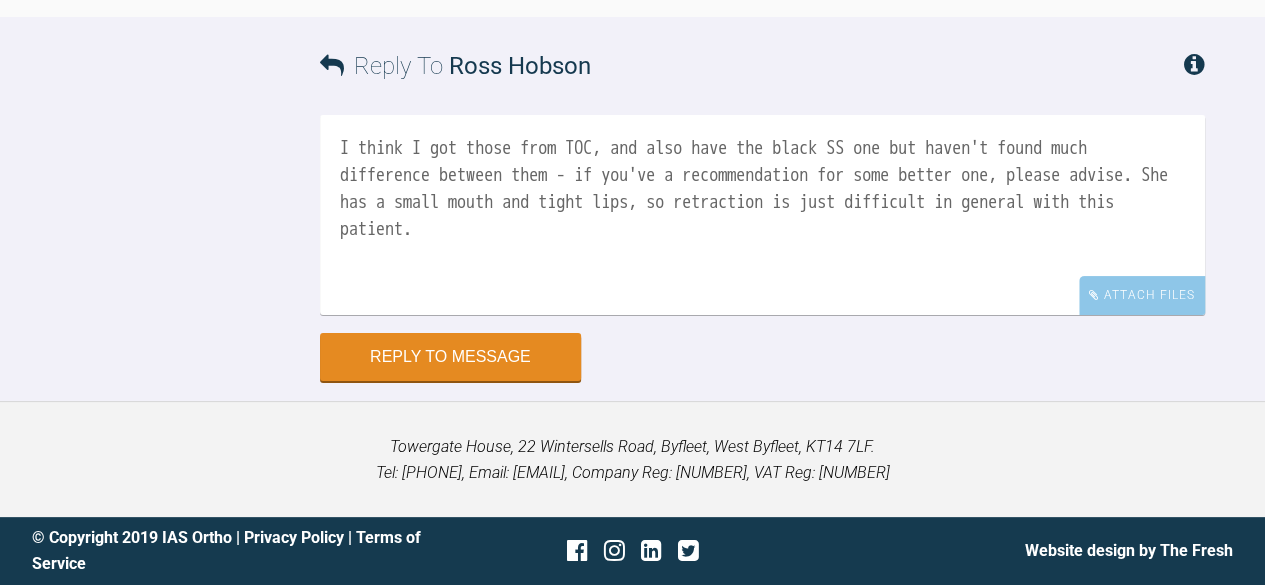 scroll, scrollTop: 8093, scrollLeft: 0, axis: vertical 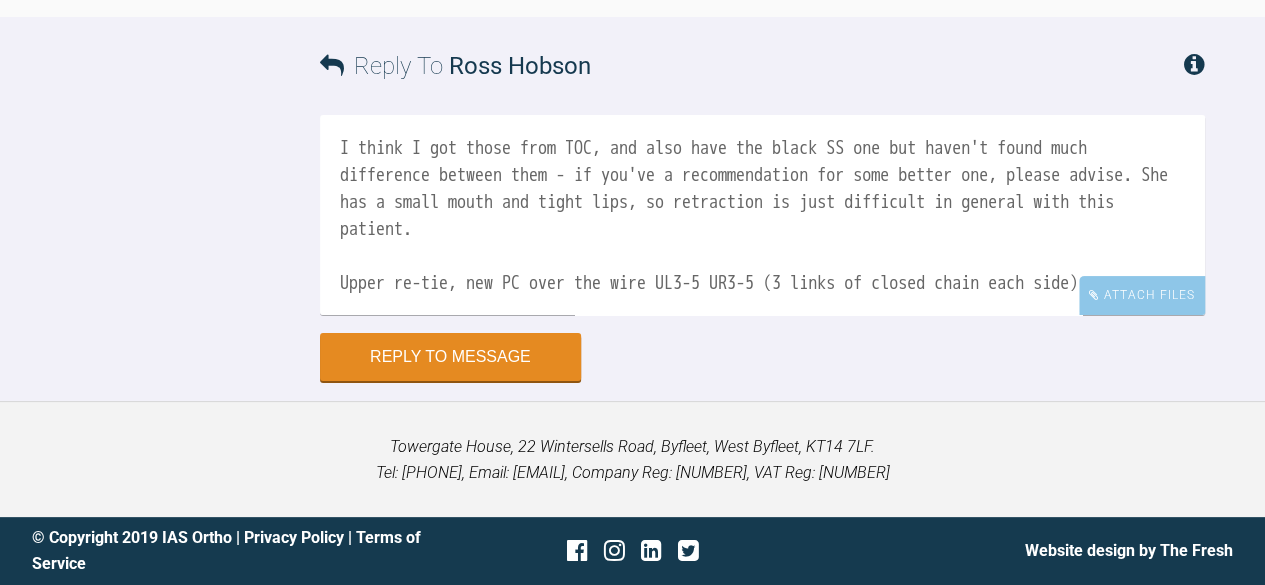 click on "I think I got those from TOC, and also have the black SS one but haven't found much difference between them - if you've a recommendation for some better one, please advise. She has a small mouth and tight lips, so retraction is just difficult in general with this patient.
Upper re-tie, new PC over the wire UL3-5 UR3-5 (3 links of closed chain each side)
Lower new wire 0.012" placed LR7-to-LL7
kept all the same lace-backs U+L
QLs LL3,4,5 LR4 due to rotations" at bounding box center (762, 215) 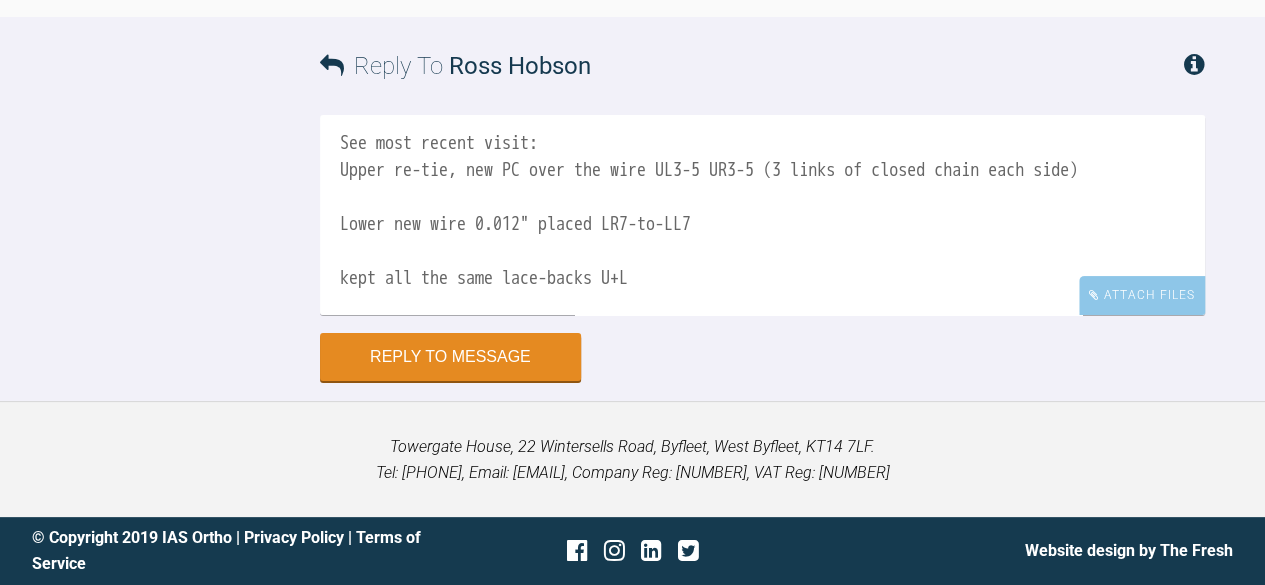 scroll, scrollTop: 144, scrollLeft: 0, axis: vertical 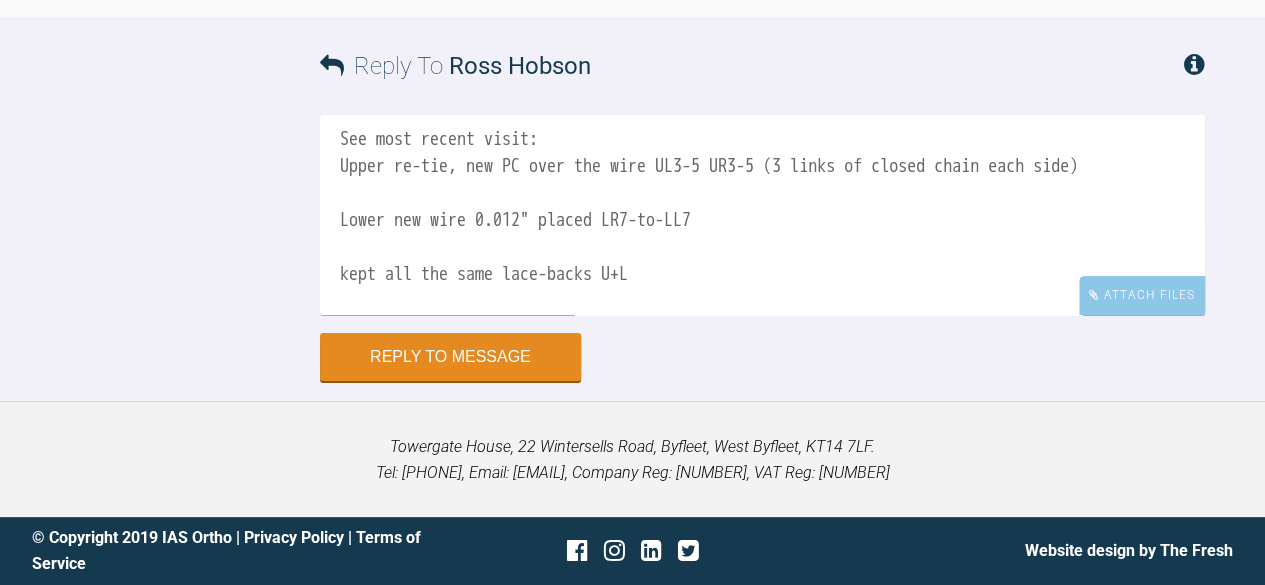 drag, startPoint x: 808, startPoint y: 167, endPoint x: 979, endPoint y: 161, distance: 171.10522 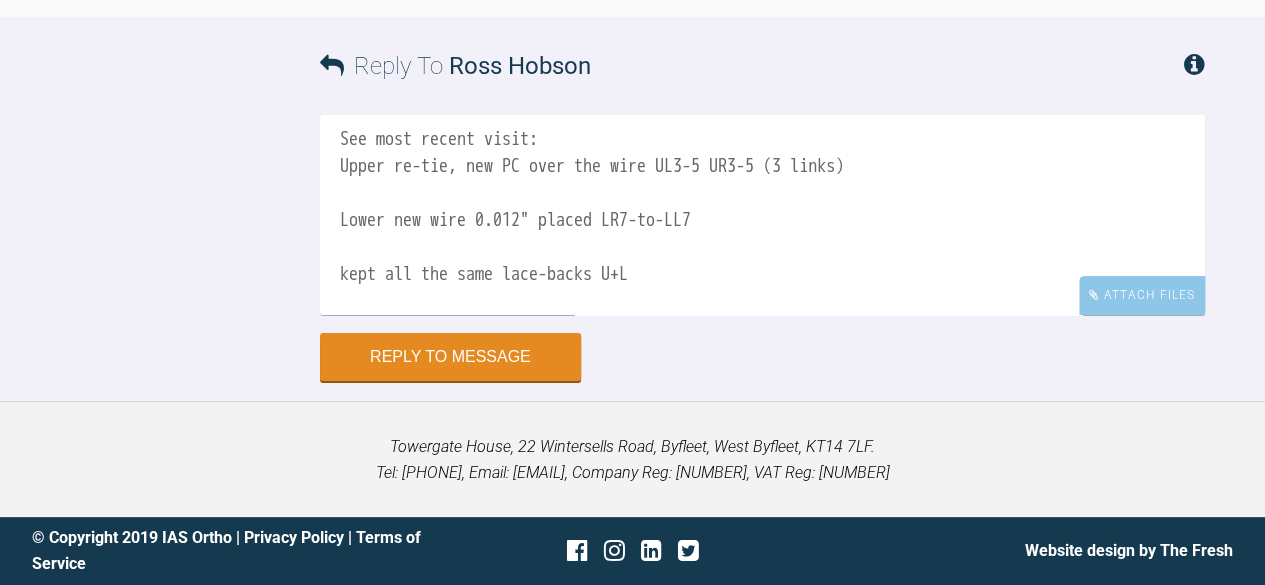 click on "I think I got those from TOC, and also have the black SS one but haven't found much difference between them - if you've a recommendation for some better one, please advise. She has a small mouth and tight lips, so retraction is just difficult in general with this patient.
See most recent visit:
Upper re-tie, new PC over the wire UL3-5 UR3-5 (3 links)
Lower new wire 0.012" placed LR7-to-LL7
kept all the same lace-backs U+L
QLs LL3,4,5 LR4 due to rotations" at bounding box center (762, 215) 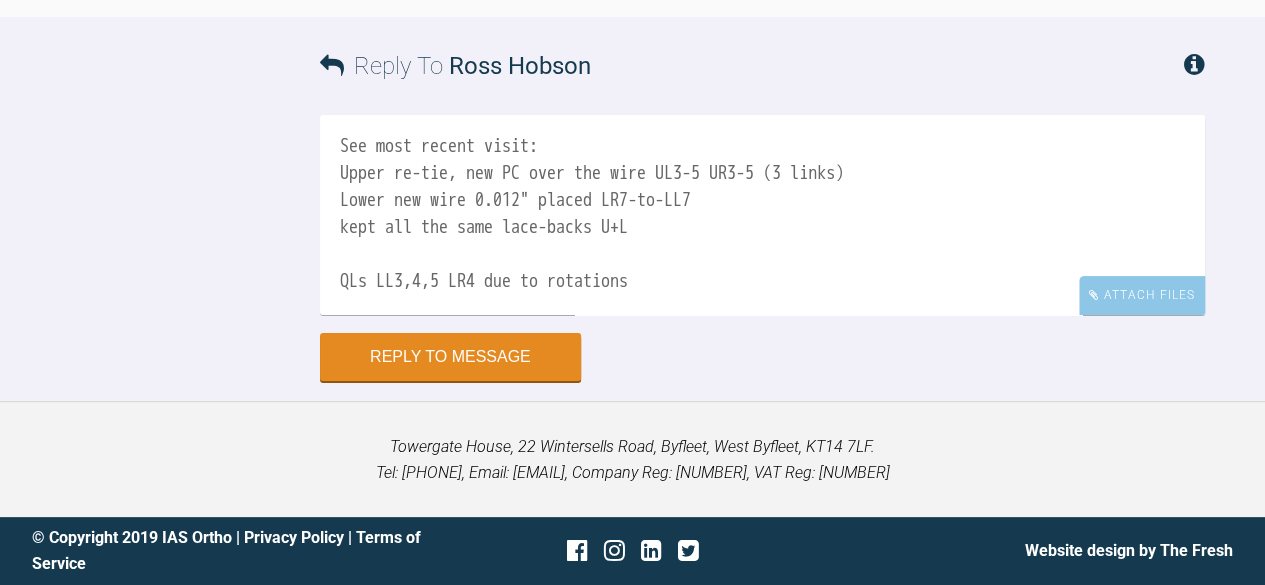 click on "I think I got those from TOC, and also have the black SS one but haven't found much difference between them - if you've a recommendation for some better one, please advise. She has a small mouth and tight lips, so retraction is just difficult in general with this patient.
See most recent visit:
Upper re-tie, new PC over the wire UL3-5 UR3-5 (3 links)
Lower new wire 0.012" placed LR7-to-LL7
kept all the same lace-backs U+L
QLs LL3,4,5 LR4 due to rotations" at bounding box center (762, 215) 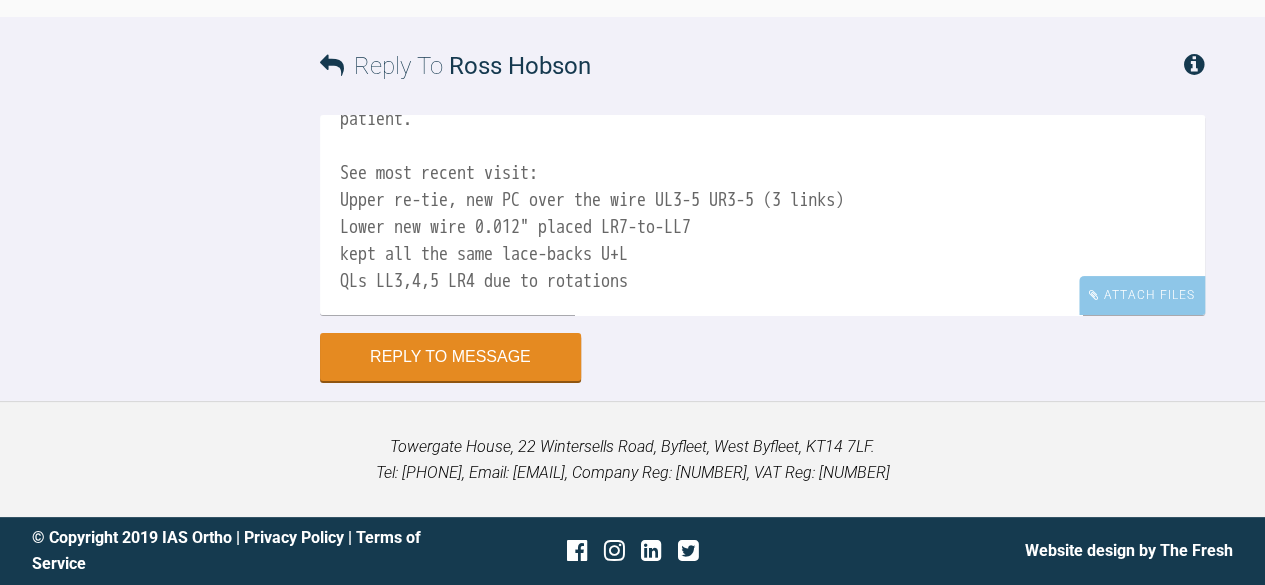 scroll, scrollTop: 110, scrollLeft: 0, axis: vertical 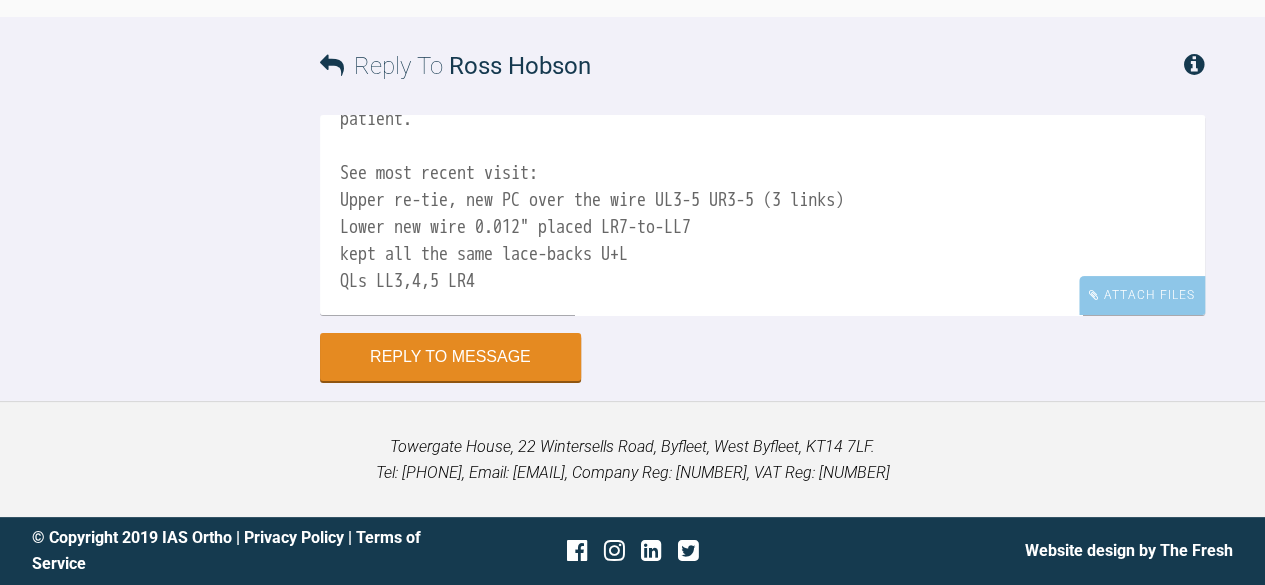 click on "I think I got those from TOC, and also have the black SS one but haven't found much difference between them - if you've a recommendation for some better one, please advise. She has a small mouth and tight lips, so retraction is just difficult in general with this patient.
See most recent visit:
Upper re-tie, new PC over the wire UL3-5 UR3-5 (3 links)
Lower new wire 0.012" placed LR7-to-LL7
kept all the same lace-backs U+L
QLs LL3,4,5 LR4" at bounding box center (762, 215) 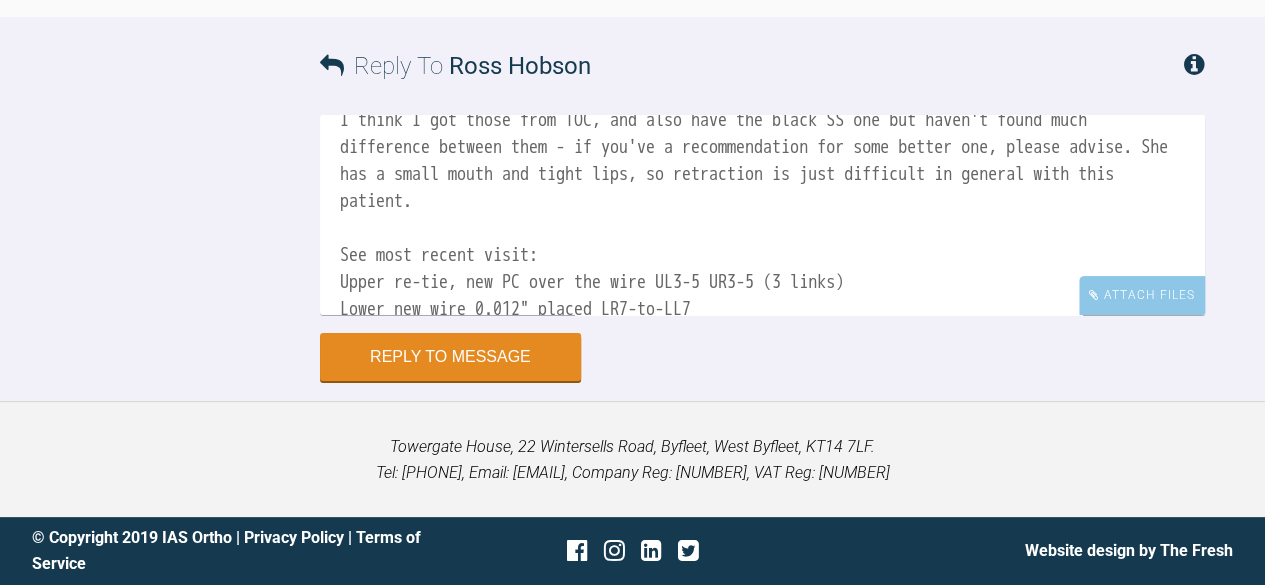 scroll, scrollTop: 110, scrollLeft: 0, axis: vertical 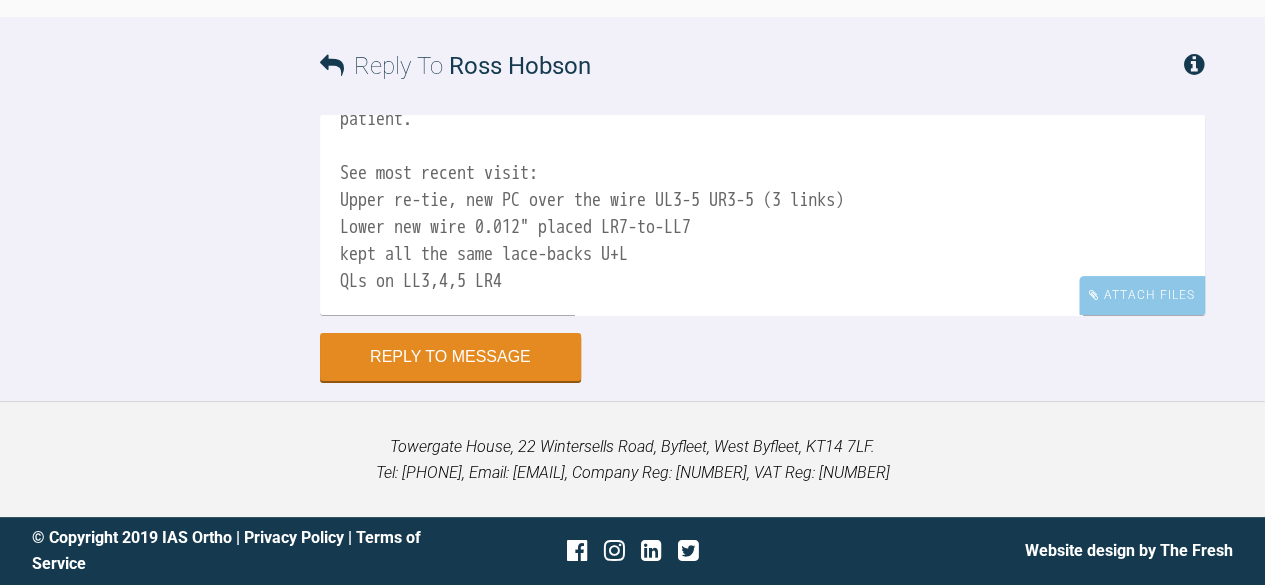 click on "I think I got those from TOC, and also have the black SS one but haven't found much difference between them - if you've a recommendation for some better one, please advise. She has a small mouth and tight lips, so retraction is just difficult in general with this patient.
See most recent visit:
Upper re-tie, new PC over the wire UL3-5 UR3-5 (3 links)
Lower new wire 0.012" placed LR7-to-LL7
kept all the same lace-backs U+L
QLs on LL3,4,5 LR4" at bounding box center (762, 215) 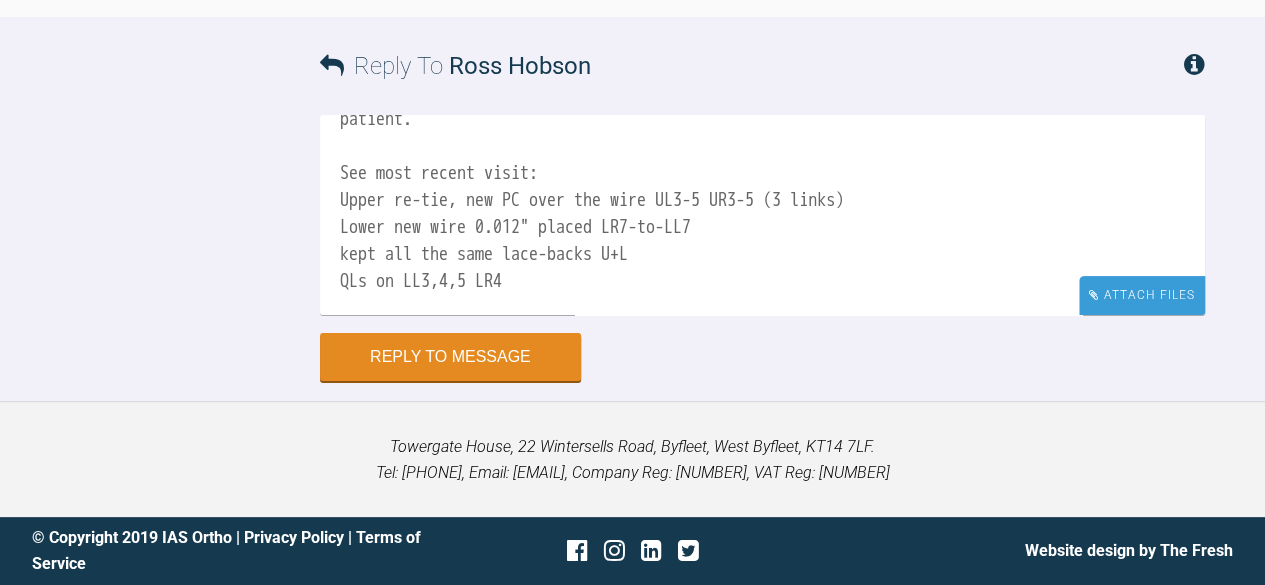 type on "I think I got those from TOC, and also have the black SS one but haven't found much difference between them - if you've a recommendation for some better one, please advise. She has a small mouth and tight lips, so retraction is just difficult in general with this patient.
See most recent visit:
Upper re-tie, new PC over the wire UL3-5 UR3-5 (3 links)
Lower new wire 0.012" placed LR7-to-LL7
kept all the same lace-backs U+L
QLs on LL3,4,5 LR4" 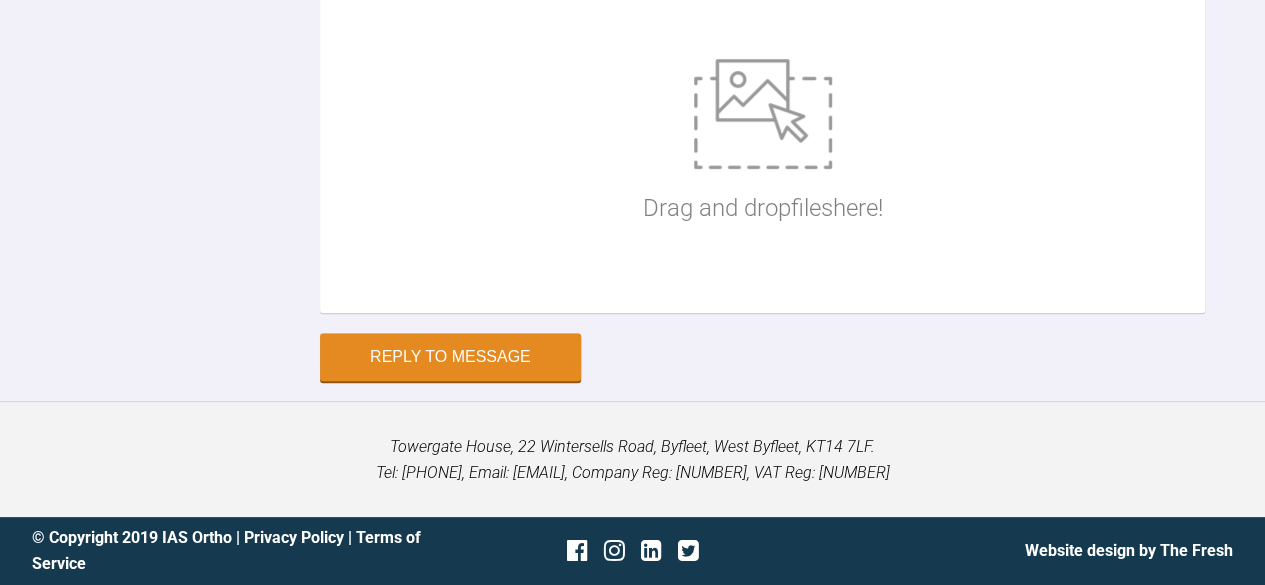 click on "Drag and drop  files  here!" at bounding box center [763, 143] 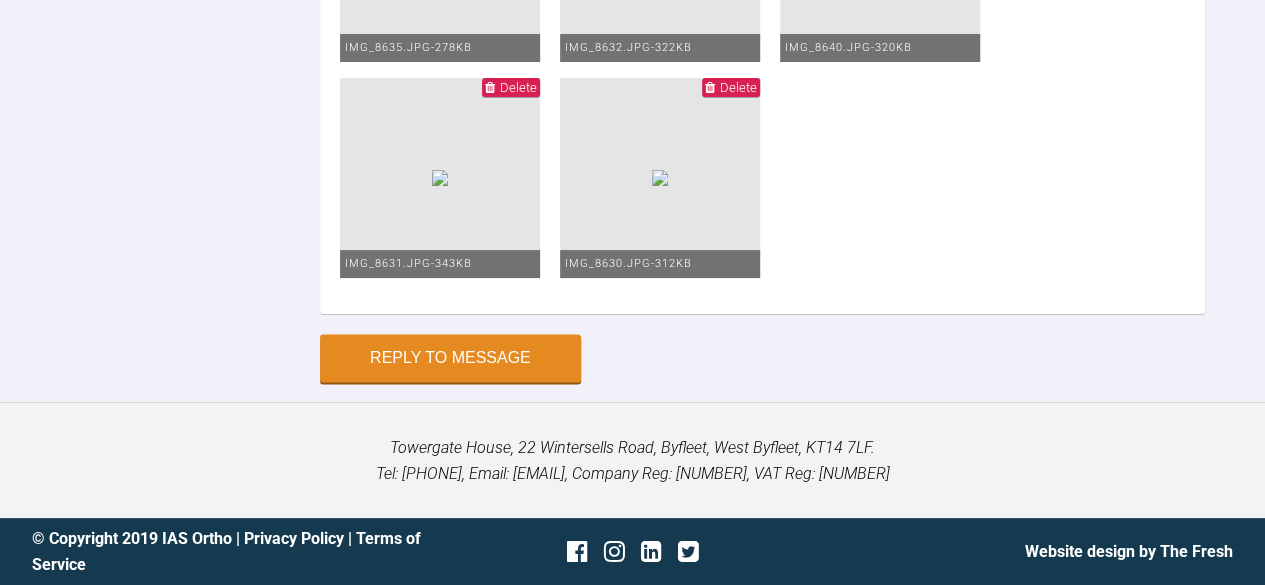 scroll, scrollTop: 10306, scrollLeft: 0, axis: vertical 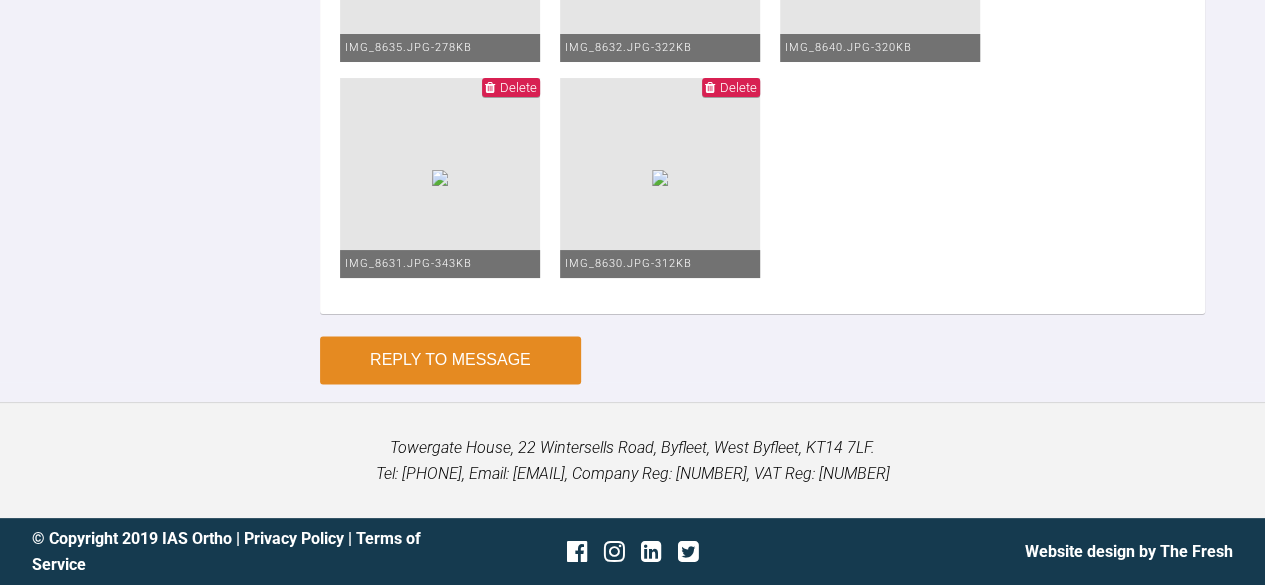 click on "Reply to Message" at bounding box center (450, 360) 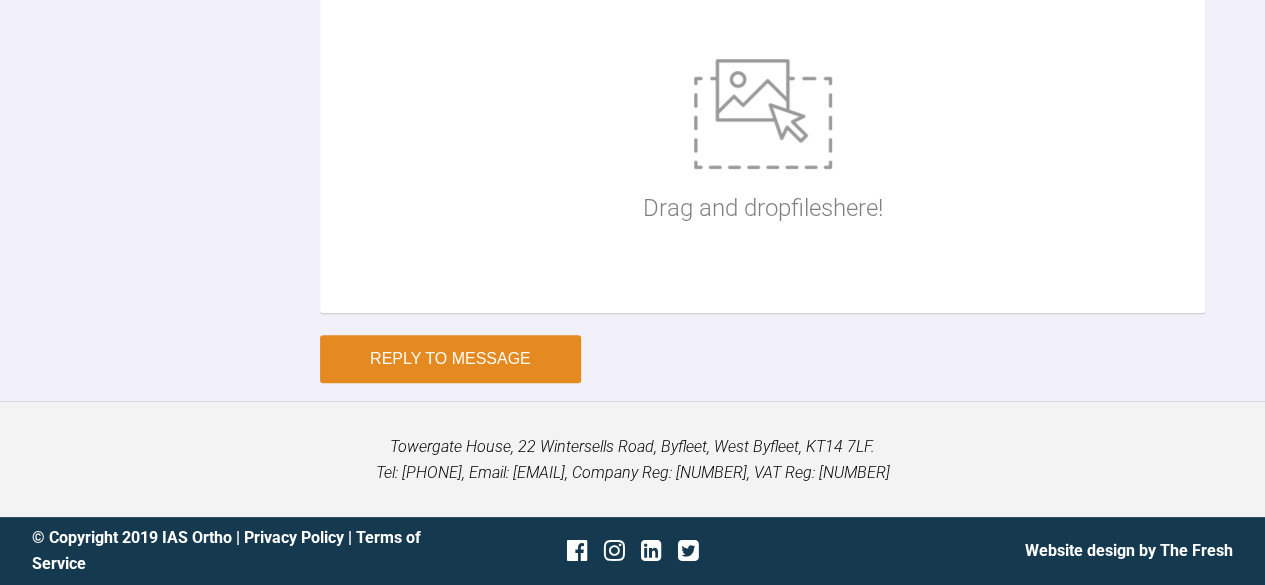 scroll, scrollTop: 9083, scrollLeft: 0, axis: vertical 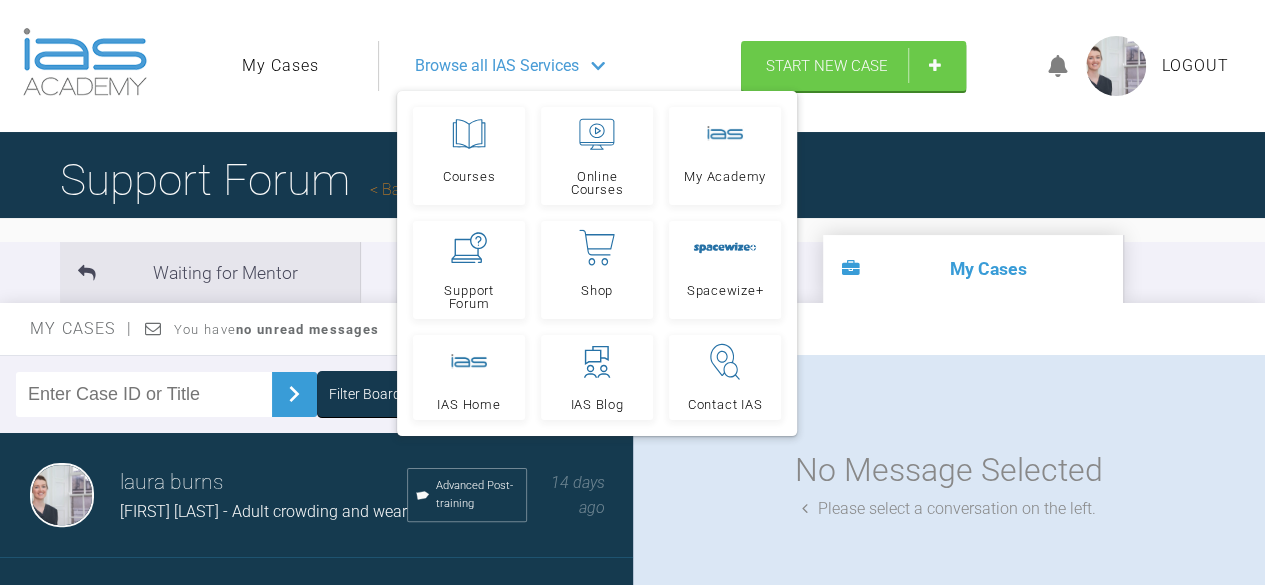 click at bounding box center [144, 394] 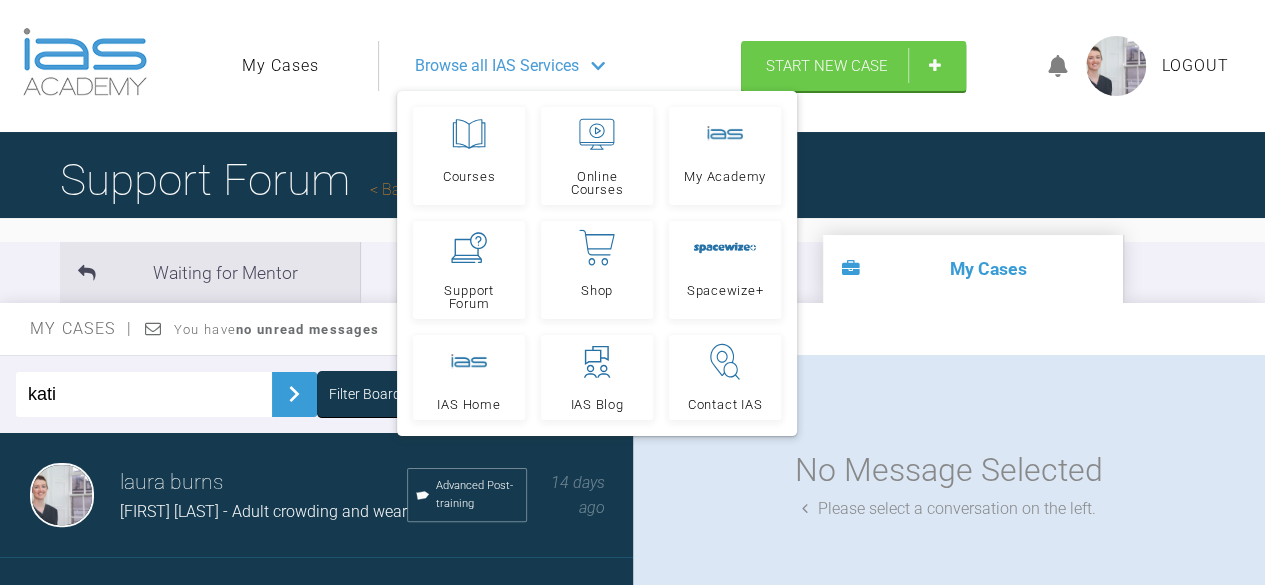 type on "kati" 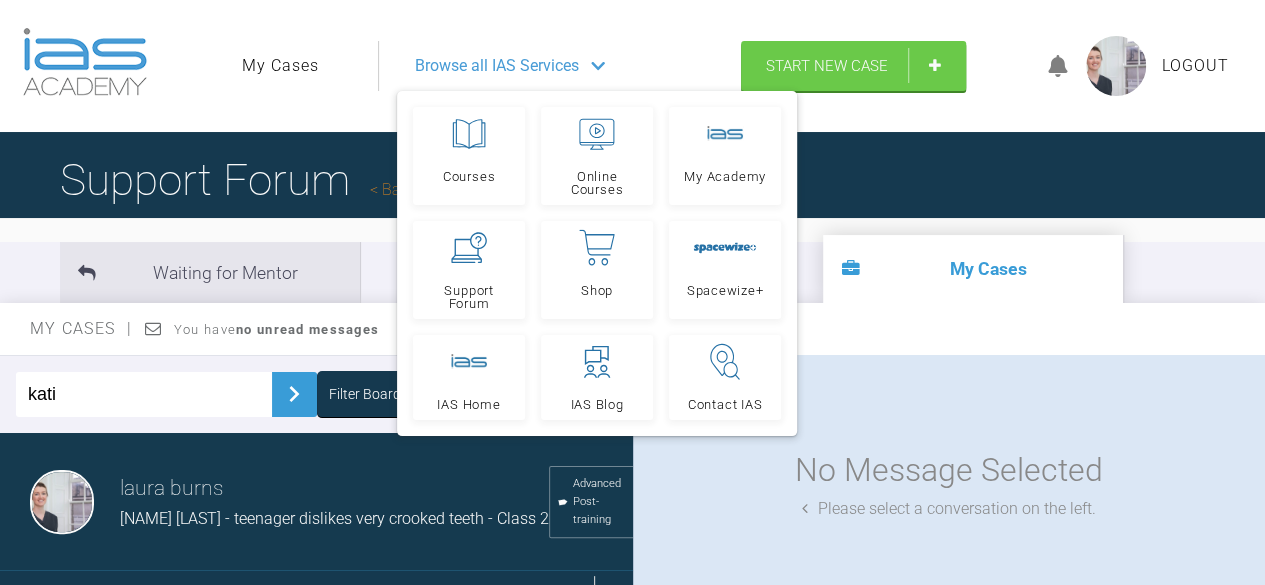 click on "Load more" at bounding box center (324, 602) 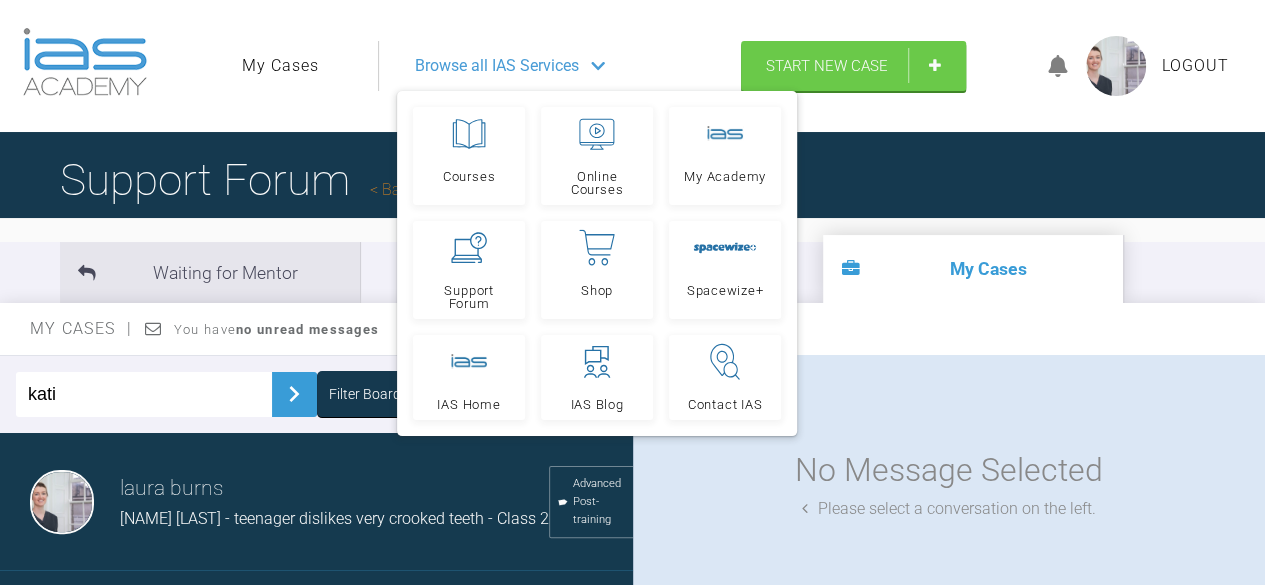 click on "Browse all IAS Services" at bounding box center (551, 66) 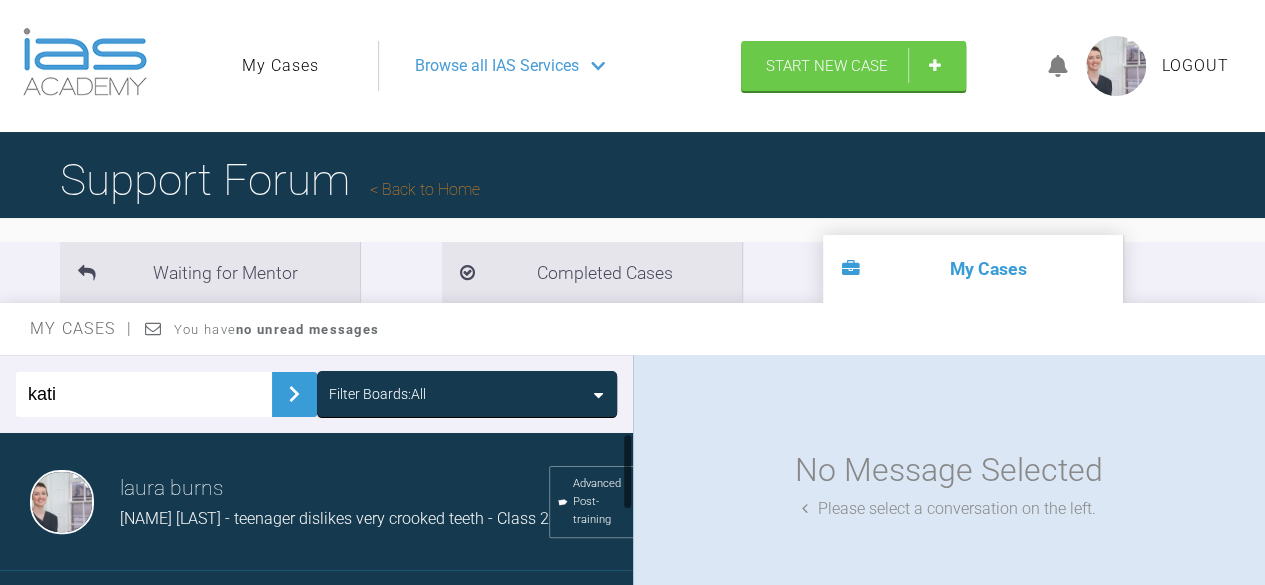 scroll, scrollTop: 176, scrollLeft: 0, axis: vertical 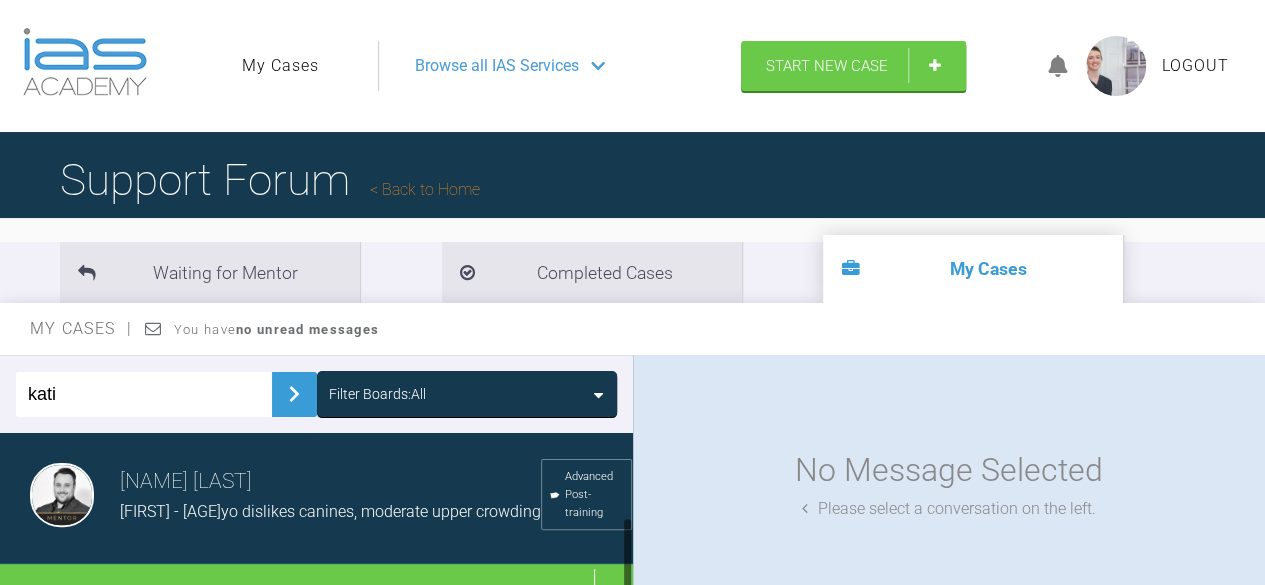 click on "[NAME] [LAST]" at bounding box center [330, 482] 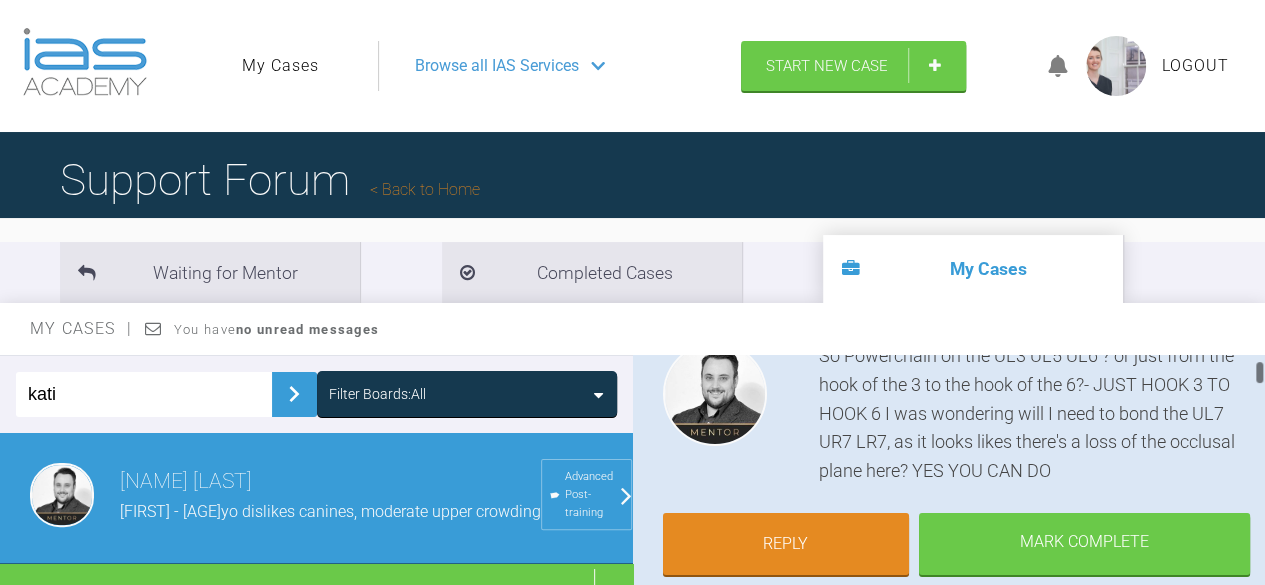 scroll, scrollTop: 243, scrollLeft: 0, axis: vertical 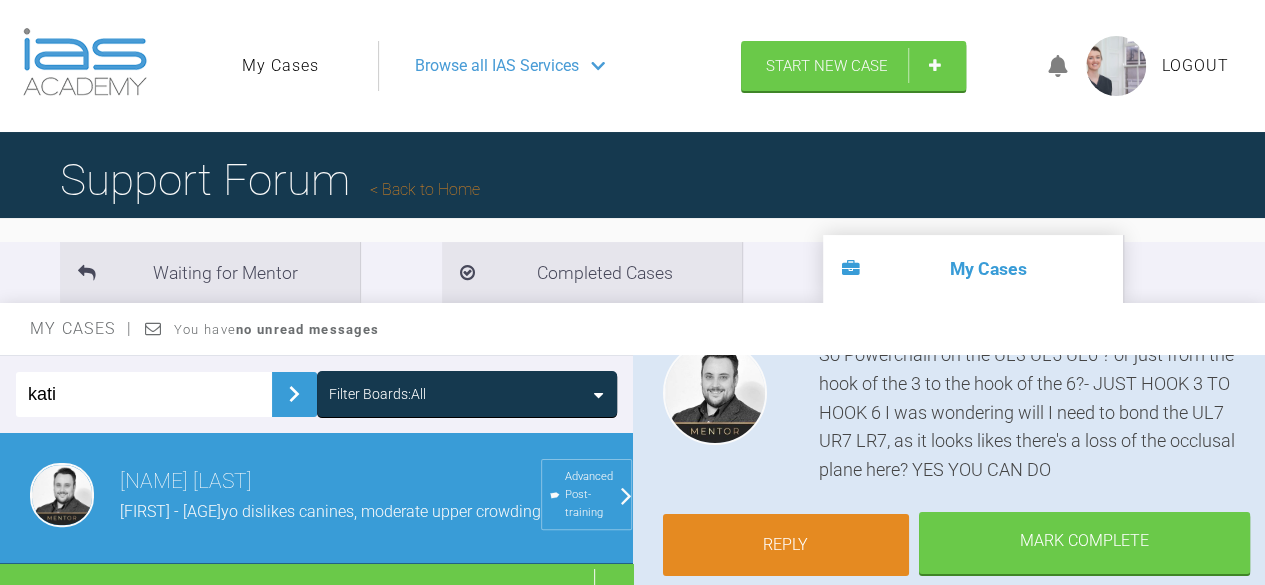 click on "Reply" at bounding box center [786, 545] 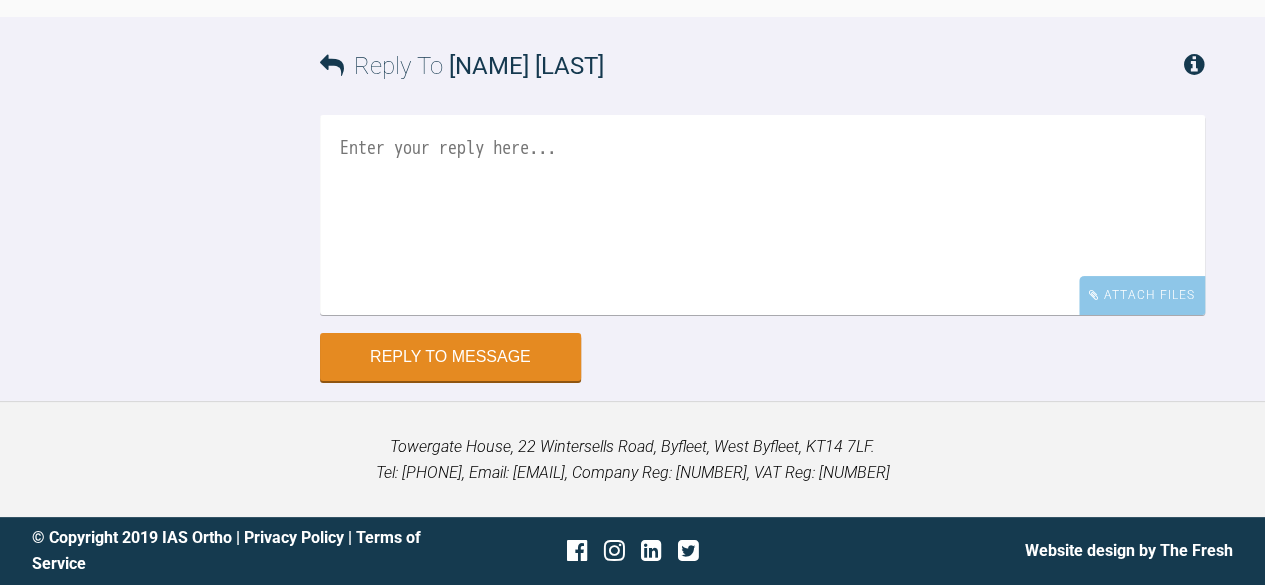 scroll, scrollTop: 11873, scrollLeft: 0, axis: vertical 